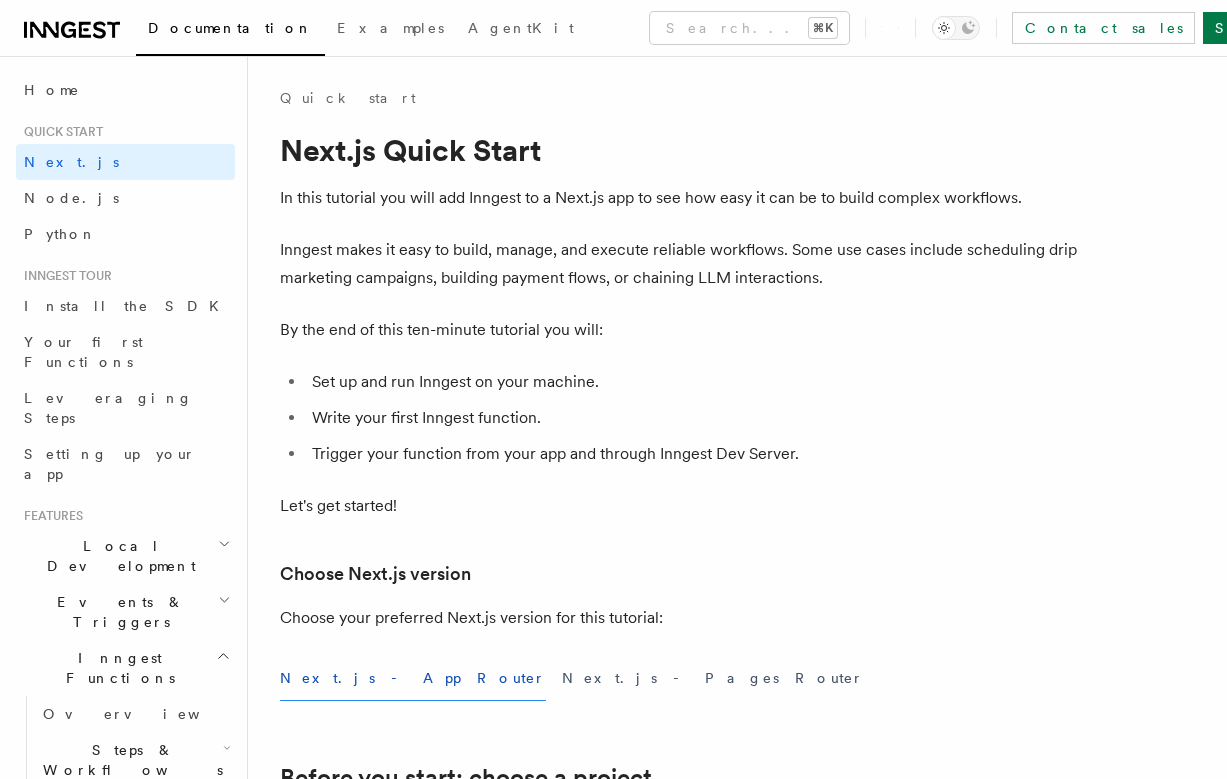 scroll, scrollTop: 0, scrollLeft: 0, axis: both 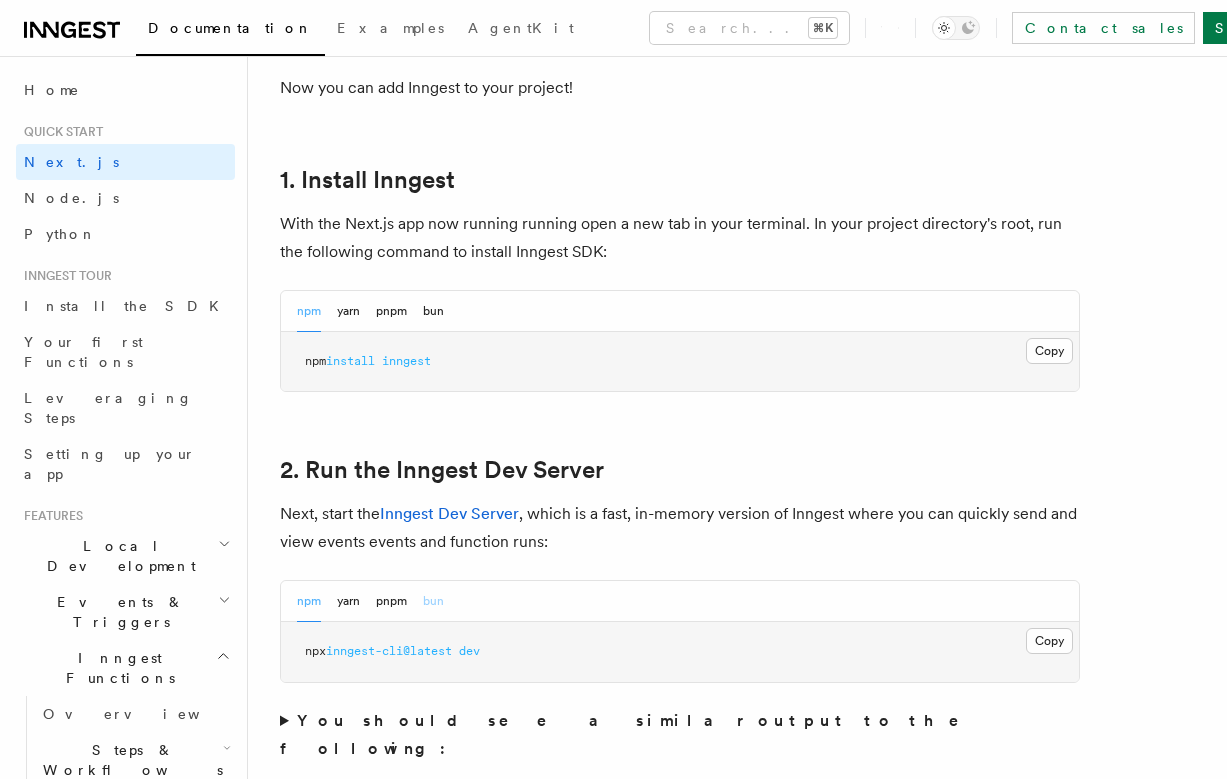 click on "bun" at bounding box center [433, 601] 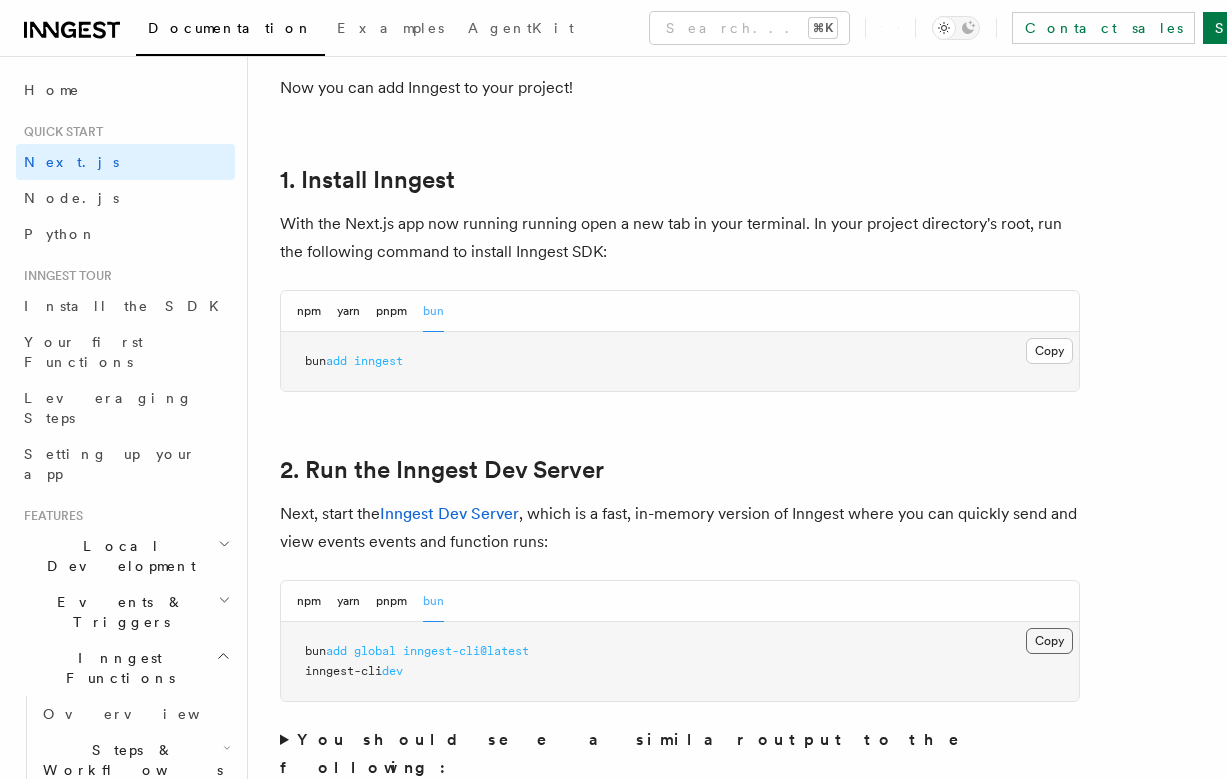 click on "Copy Copied" at bounding box center (1049, 641) 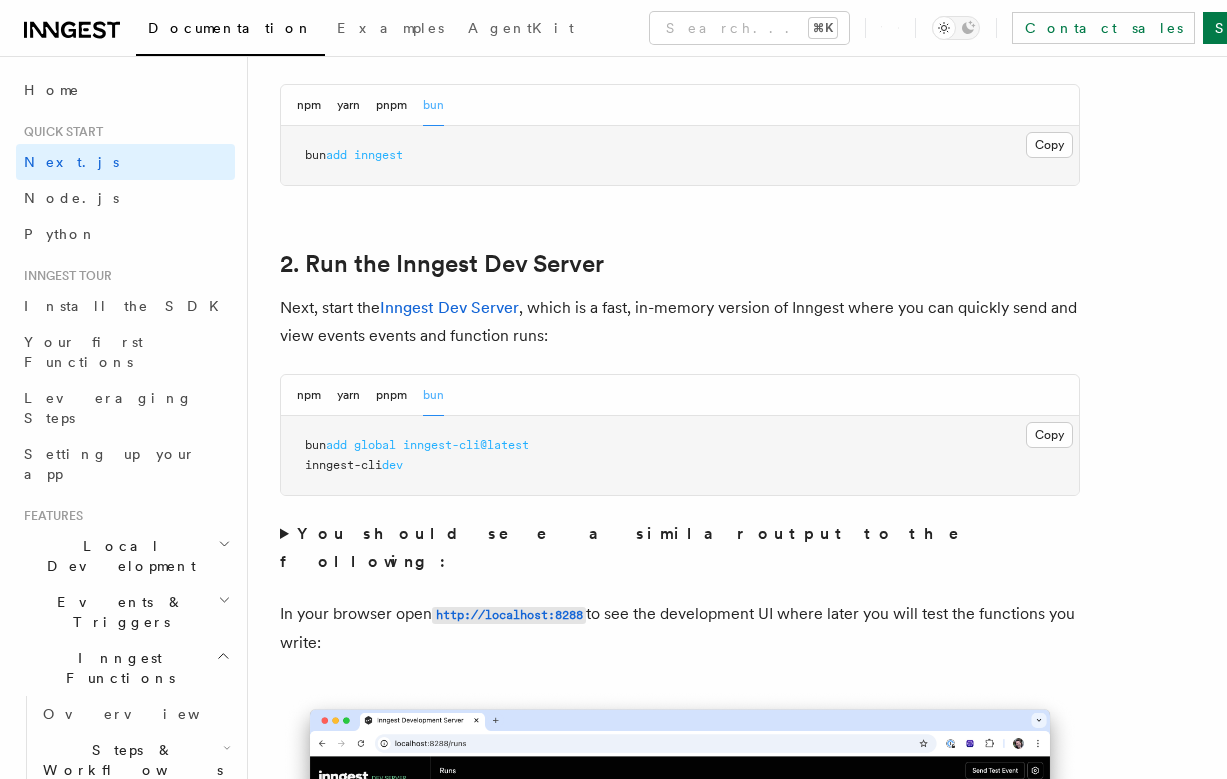 scroll, scrollTop: 1235, scrollLeft: 0, axis: vertical 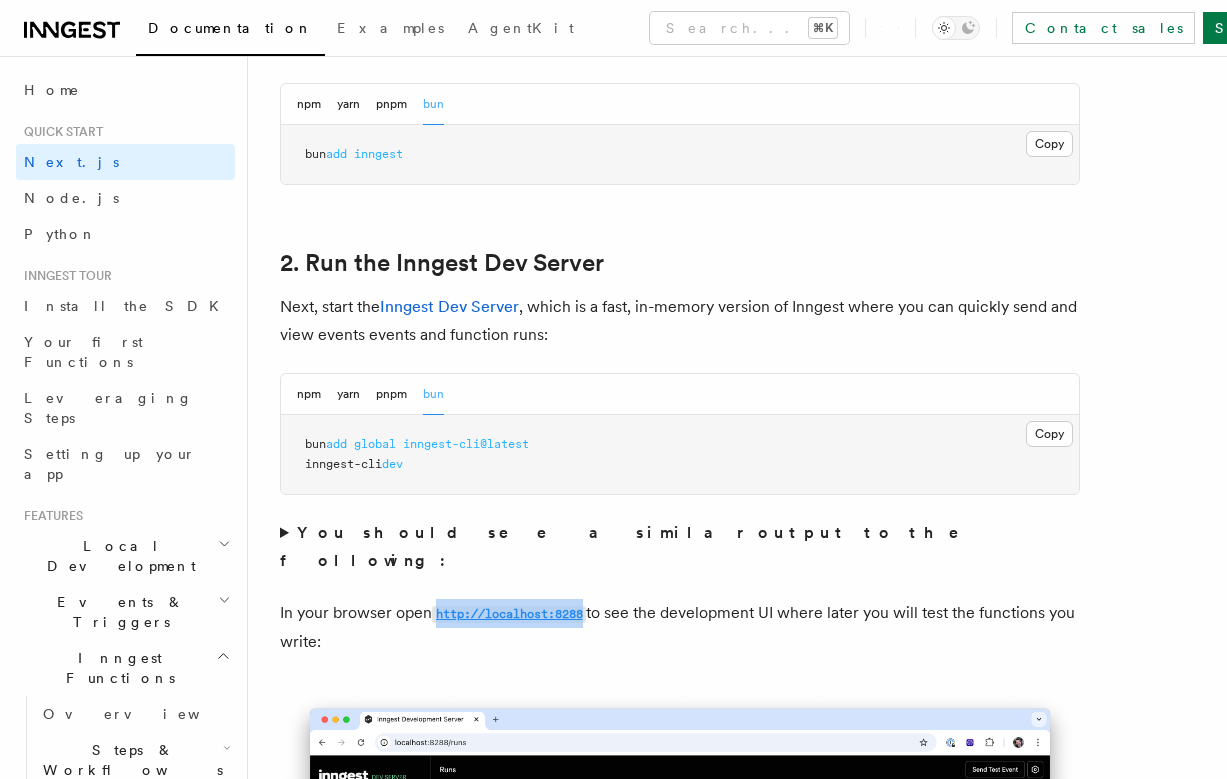drag, startPoint x: 591, startPoint y: 582, endPoint x: 437, endPoint y: 589, distance: 154.15901 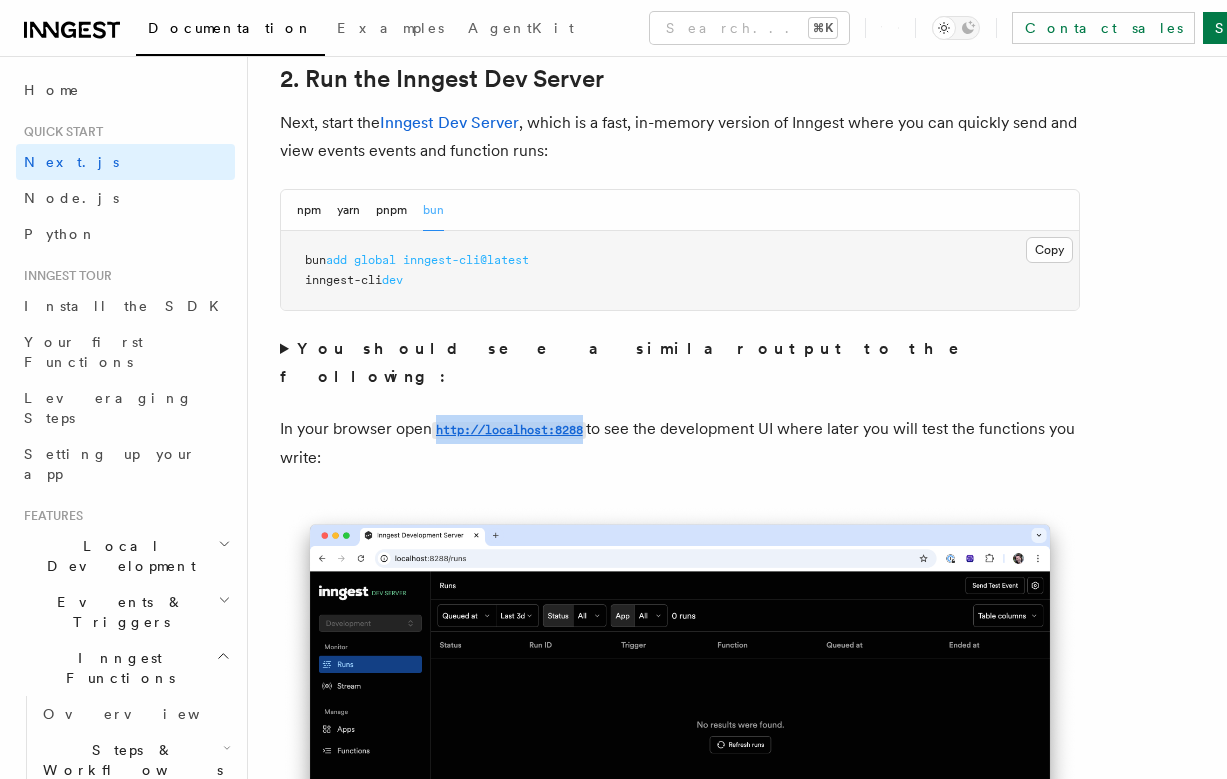 scroll, scrollTop: 1407, scrollLeft: 0, axis: vertical 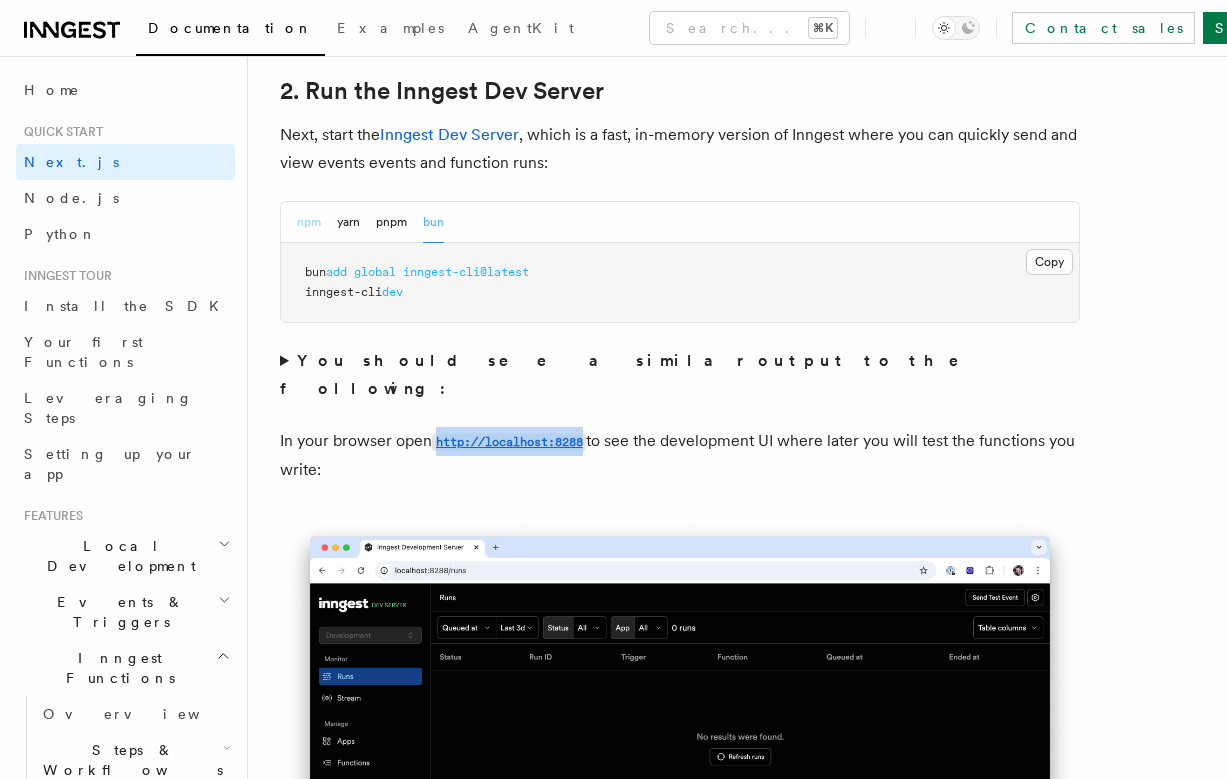 click on "npm" at bounding box center (309, 222) 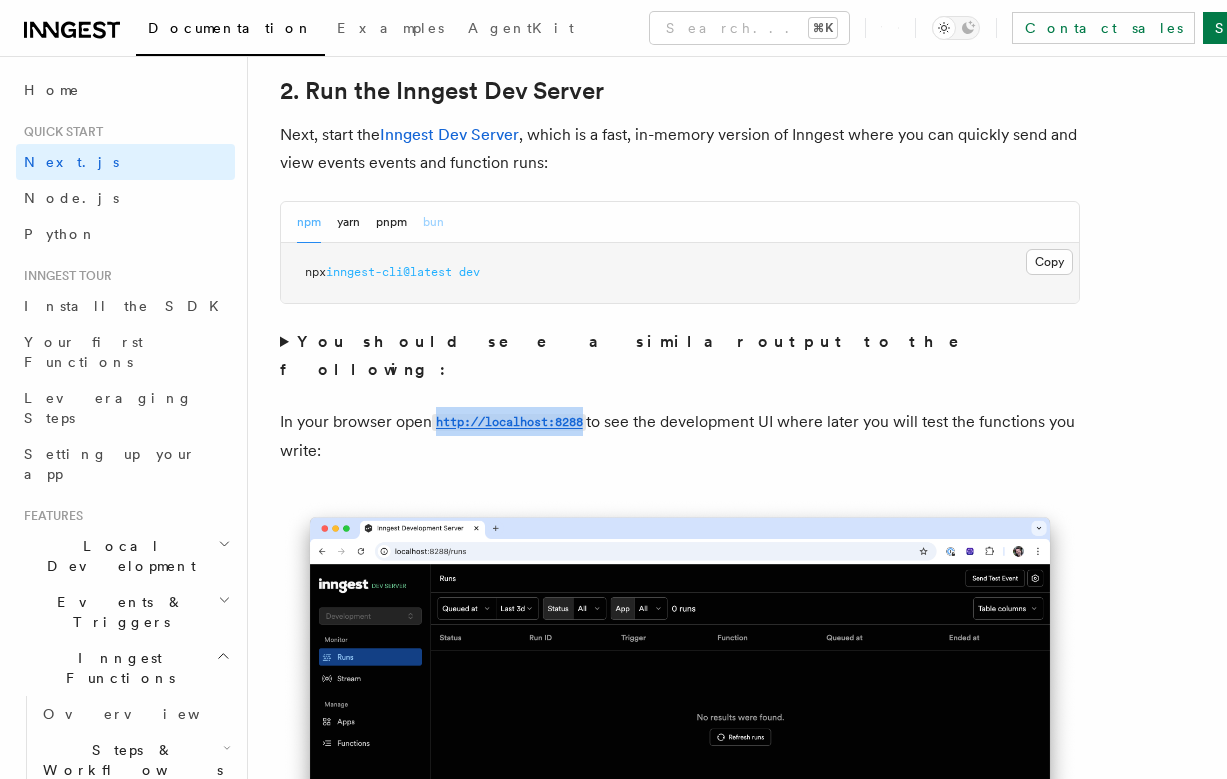 click on "bun" at bounding box center [433, 222] 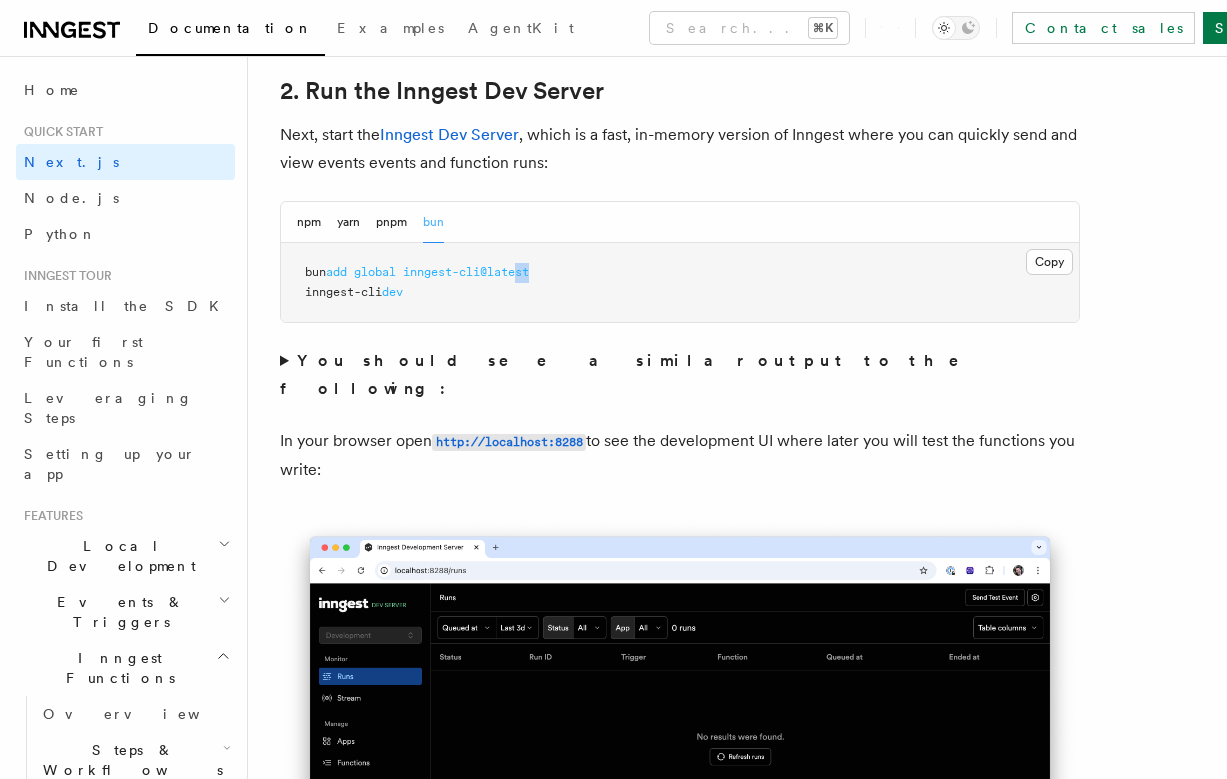 drag, startPoint x: 562, startPoint y: 270, endPoint x: 509, endPoint y: 270, distance: 53 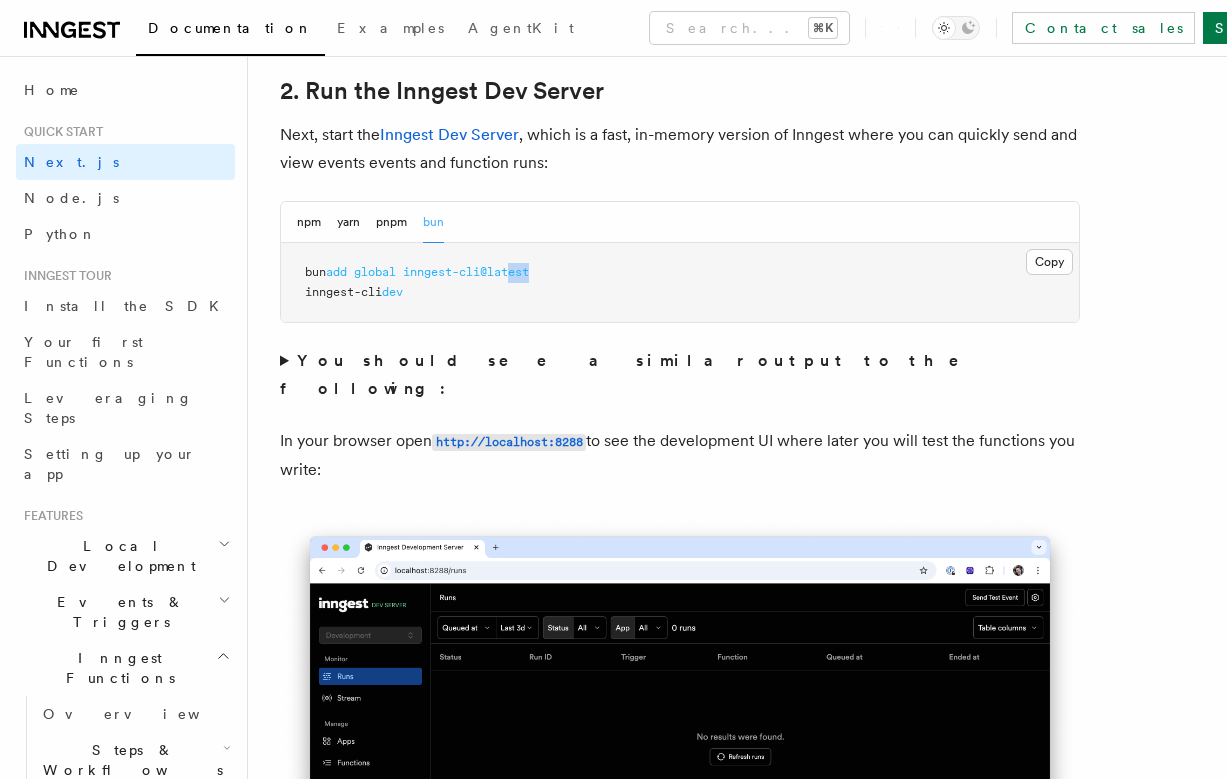 click on "inngest-cli@latest" at bounding box center [466, 272] 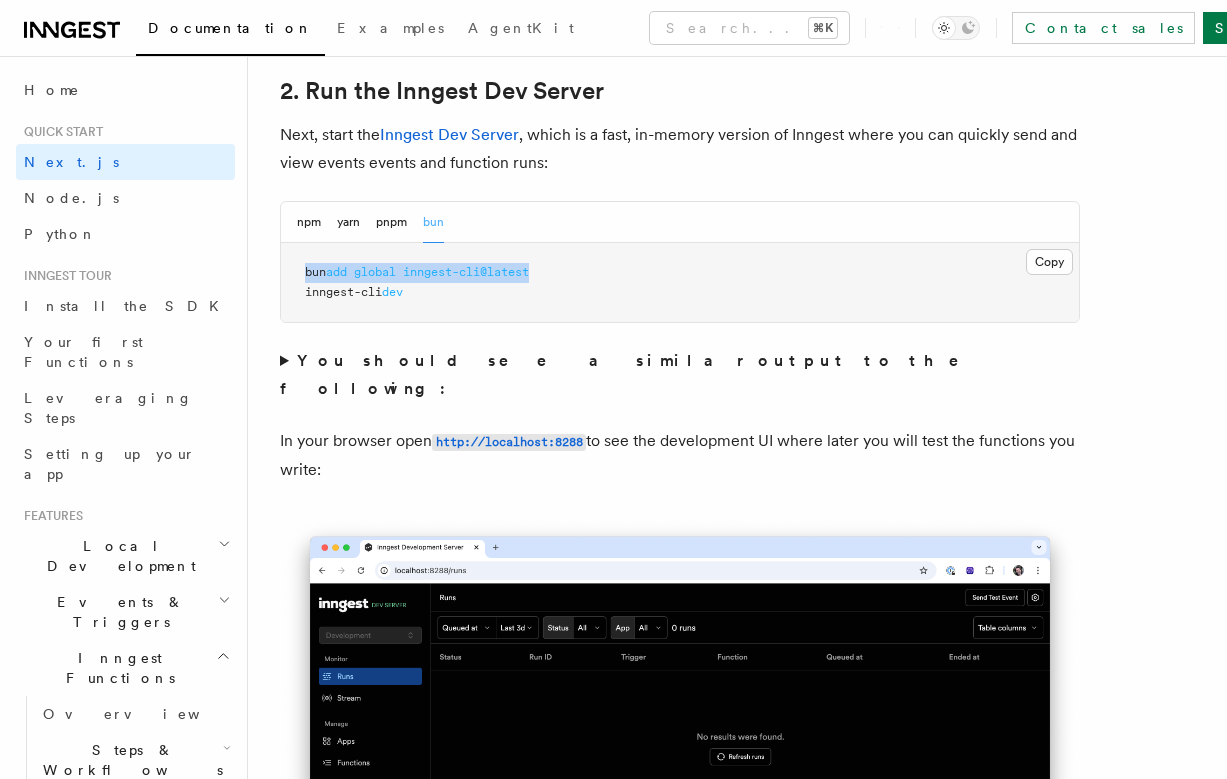 drag, startPoint x: 572, startPoint y: 273, endPoint x: 299, endPoint y: 274, distance: 273.00183 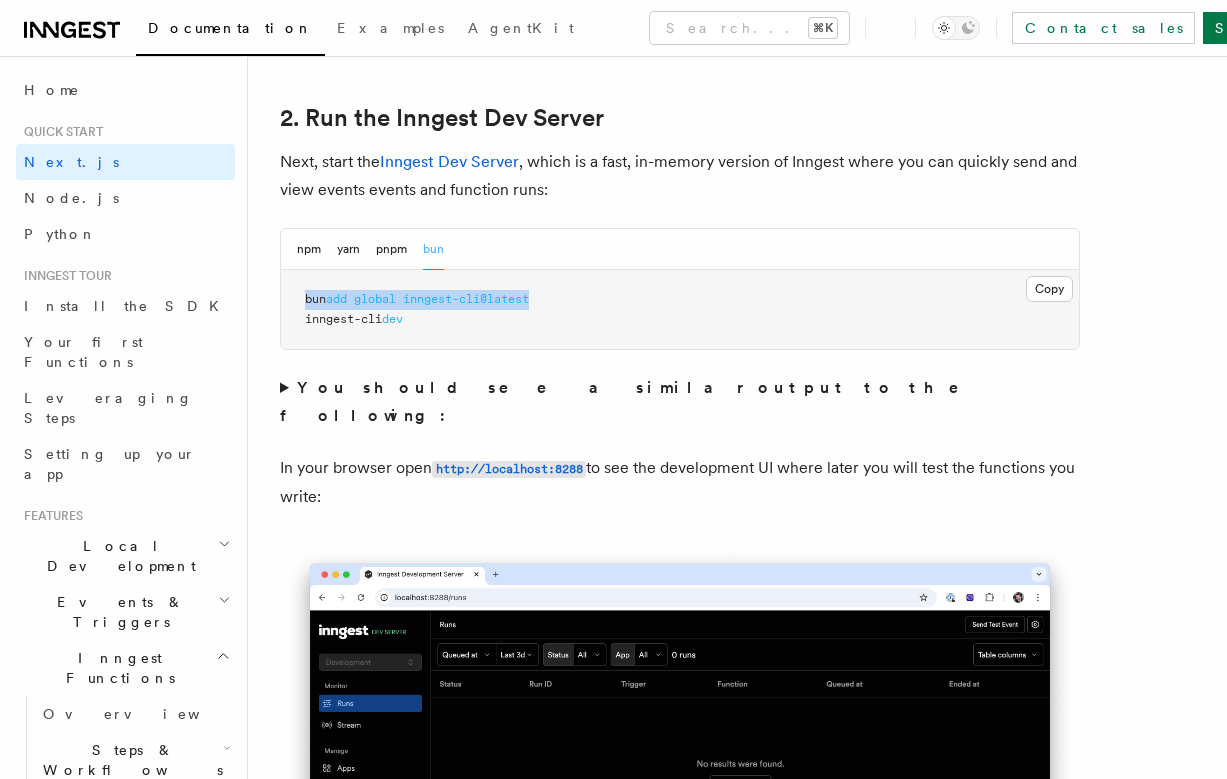 scroll, scrollTop: 1374, scrollLeft: 0, axis: vertical 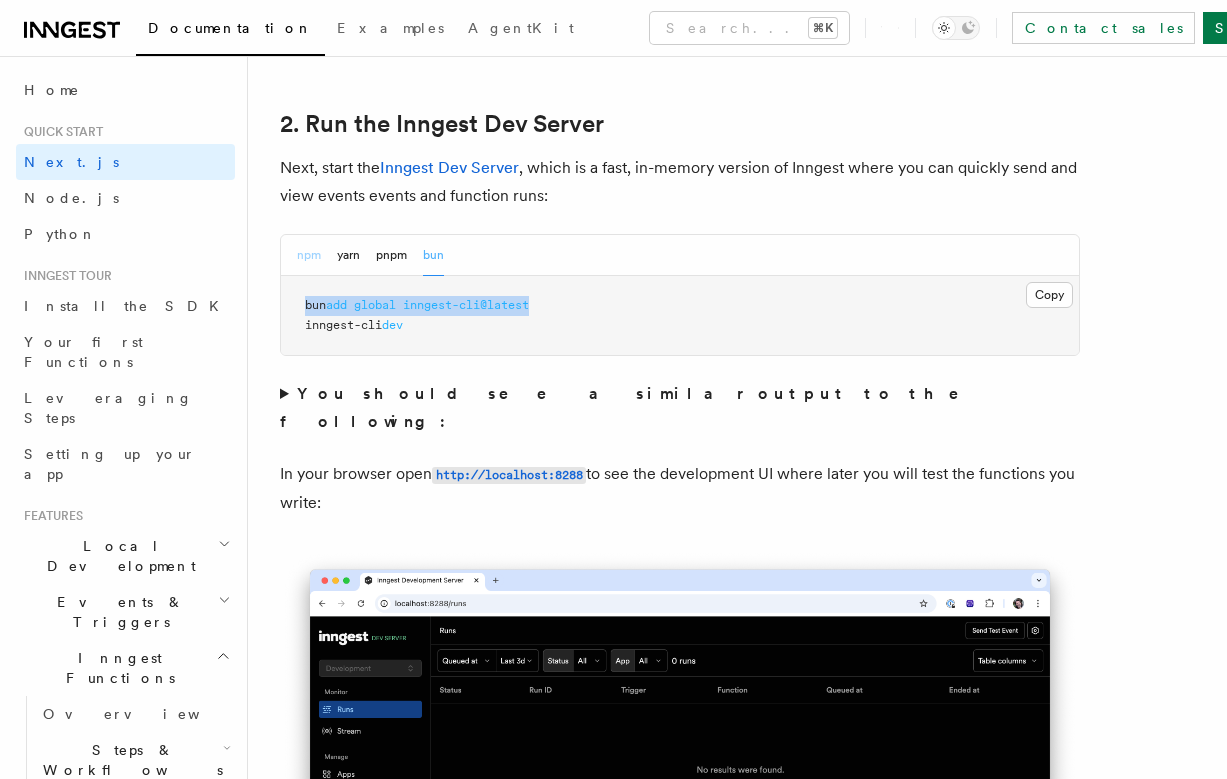 click on "npm" at bounding box center [309, 255] 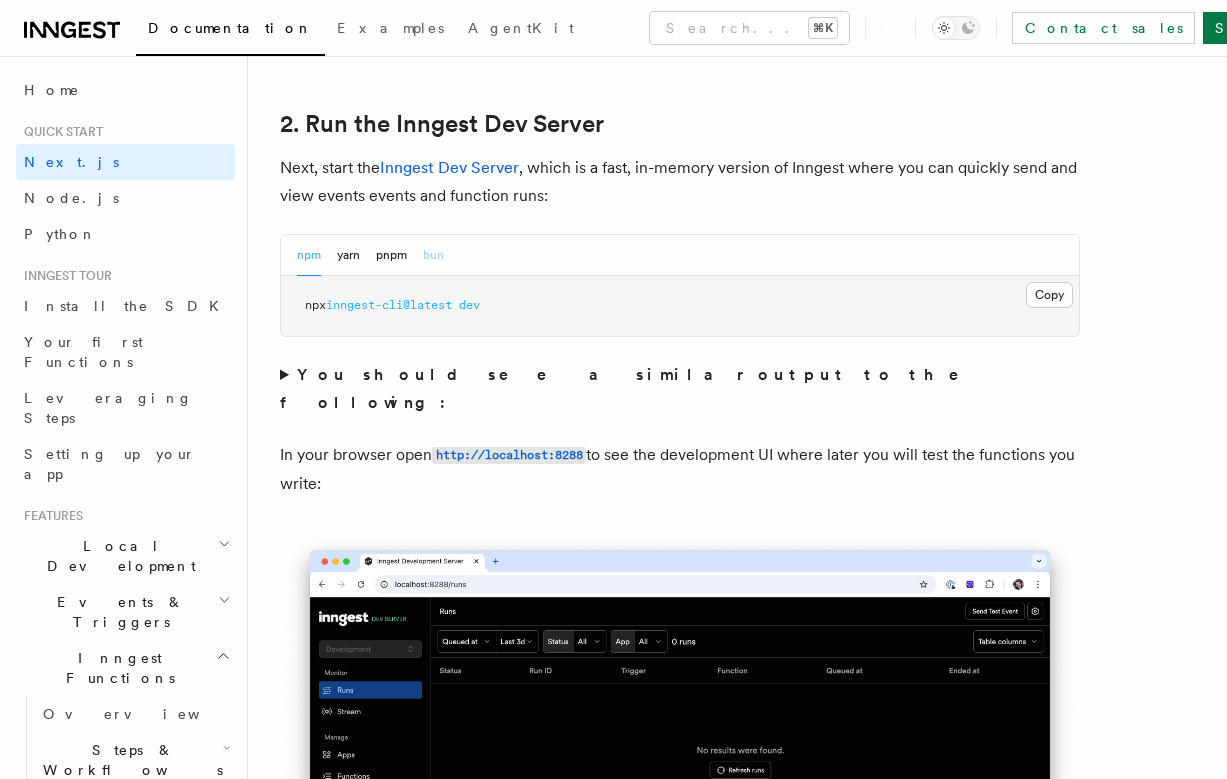 click on "bun" at bounding box center (433, 255) 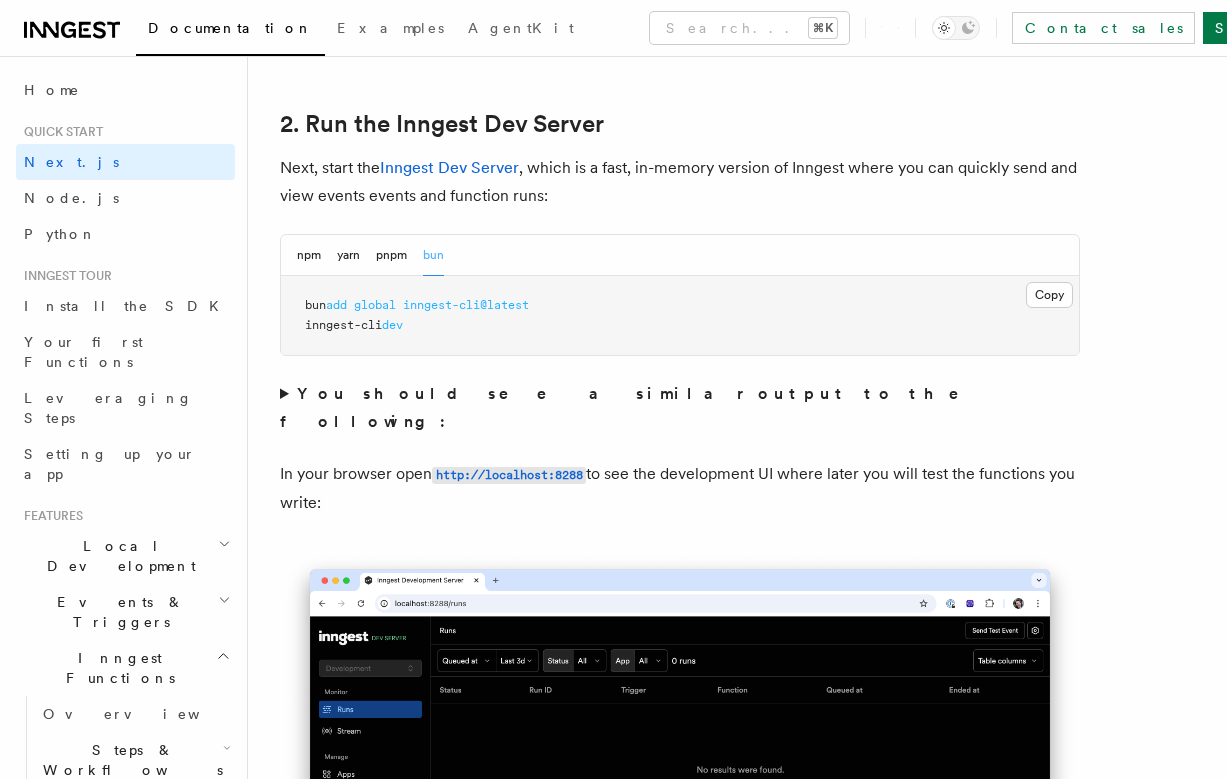 click on "Quick start Next.js Quick Start
In this tutorial you will add Inngest to a Next.js app to see how easy it can be to build complex workflows.
Inngest makes it easy to build, manage, and execute reliable workflows. Some use cases include scheduling drip marketing campaigns, building payment flows, or chaining LLM interactions.
By the end of this ten-minute tutorial you will:
Set up and run Inngest on your machine.
Write your first Inngest function.
Trigger your function from your app and through Inngest Dev Server.
Let's get started!
Choose Next.js version
Choose your preferred Next.js version for this tutorial:
Next.js - App Router Next.js - Pages Router Before you start: choose a project In this tutorial you can use any existing Next.js project, or you can create a new one. Instructions for creating a new Next.js project  Run the following command in your terminal to create a new Next.js project: Copy Copied npx  create-next-app@latest   --ts   --eslint   --tailwind   --src-dir   --app" at bounding box center [737, 5385] 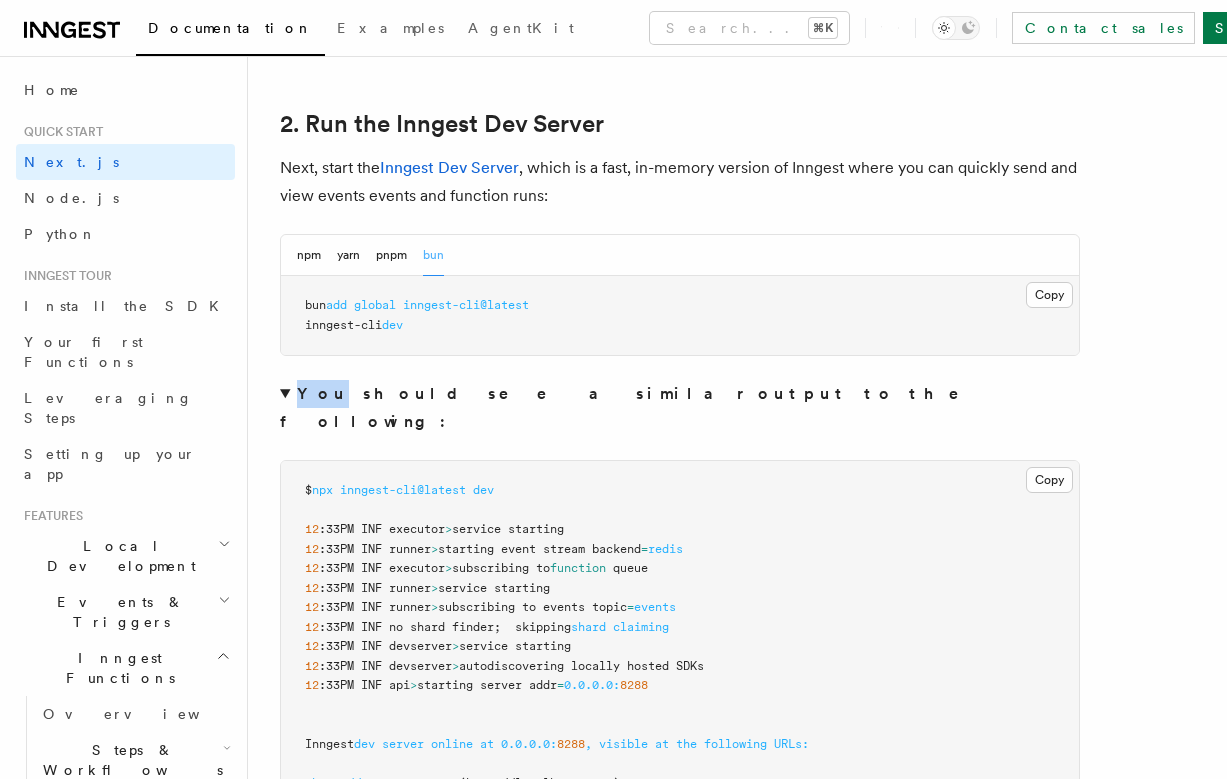 click on "You should see a similar output to the following:" at bounding box center (680, 408) 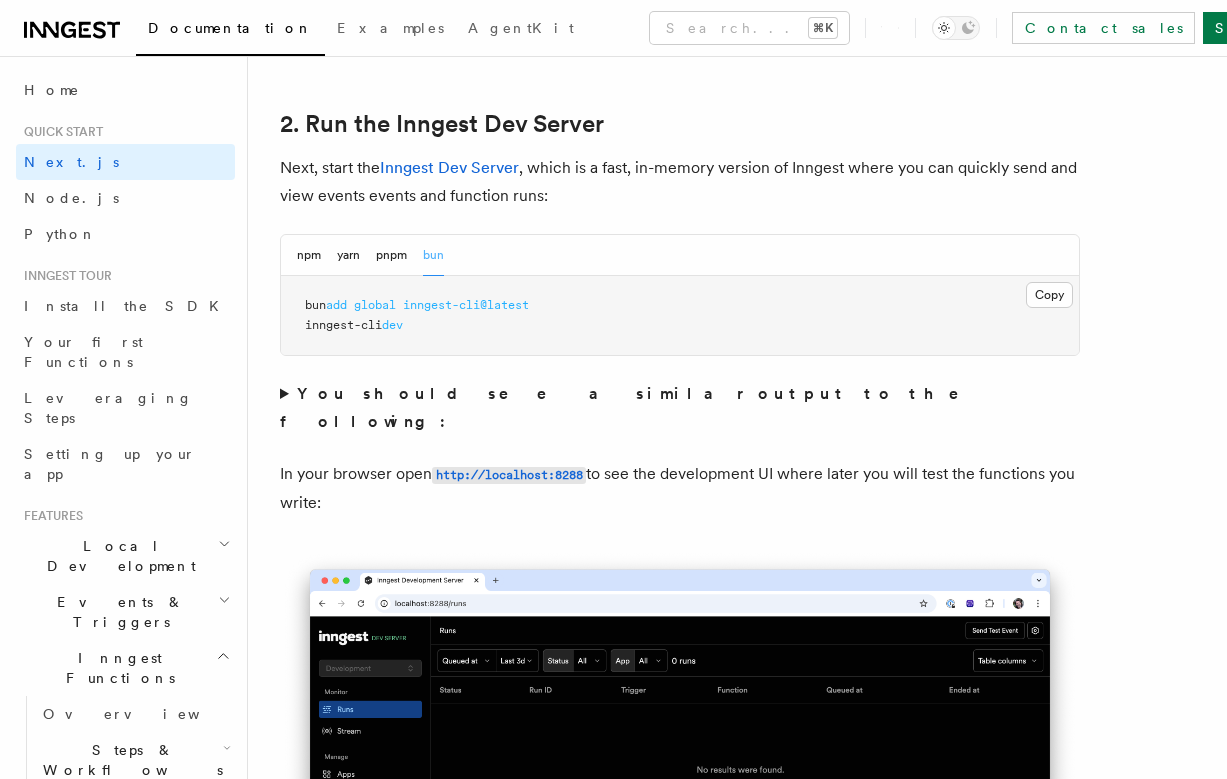 click on "You should see a similar output to the following:" at bounding box center [680, 408] 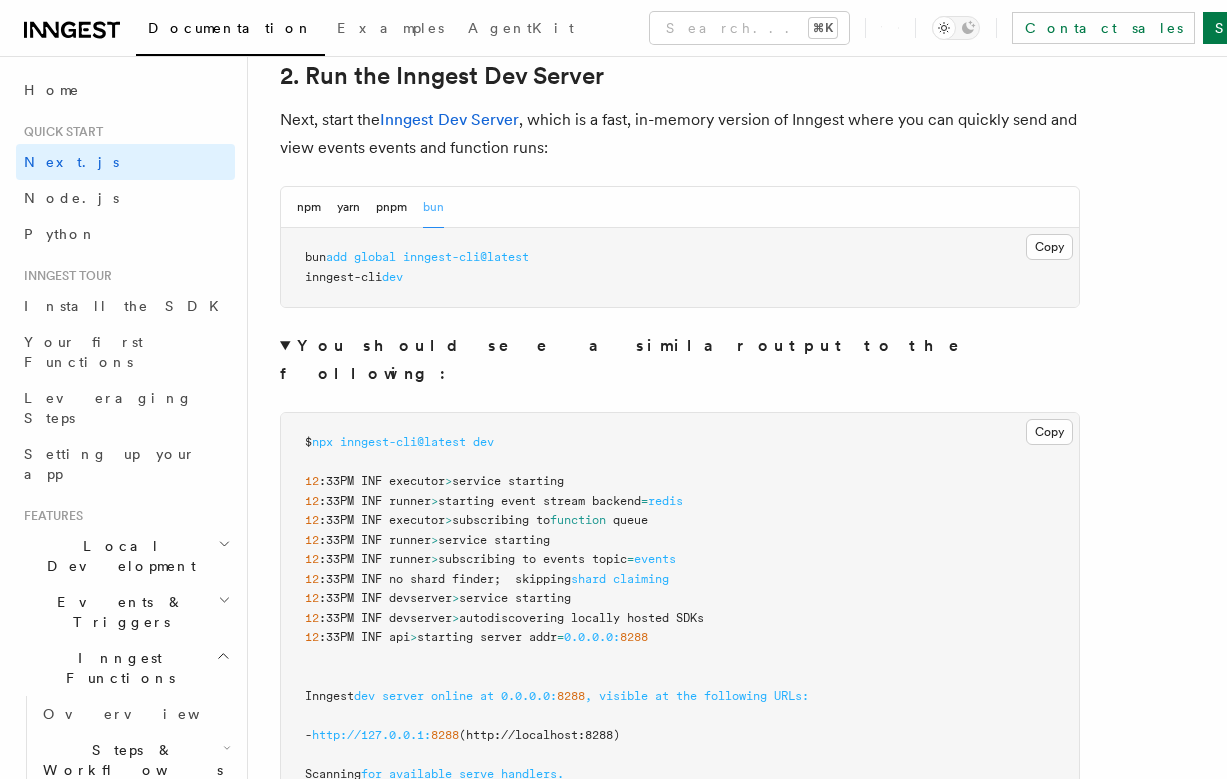scroll, scrollTop: 1422, scrollLeft: 0, axis: vertical 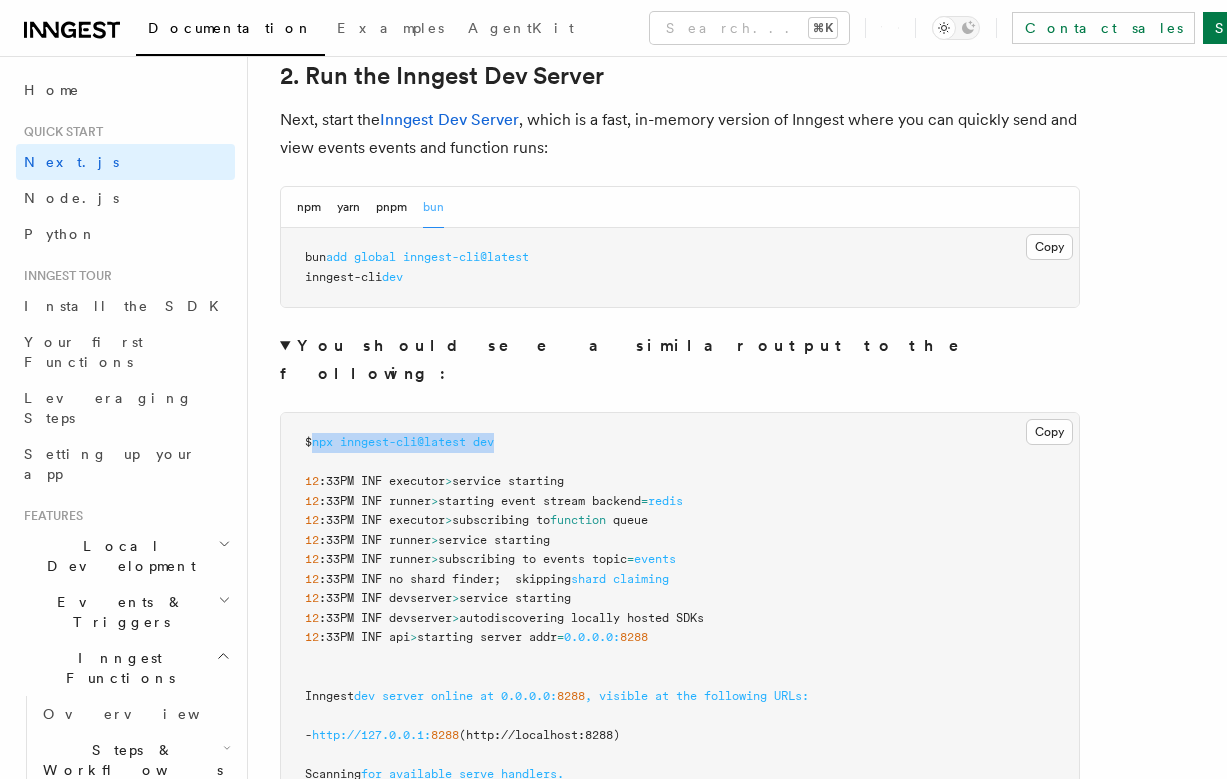 drag, startPoint x: 508, startPoint y: 416, endPoint x: 322, endPoint y: 422, distance: 186.09676 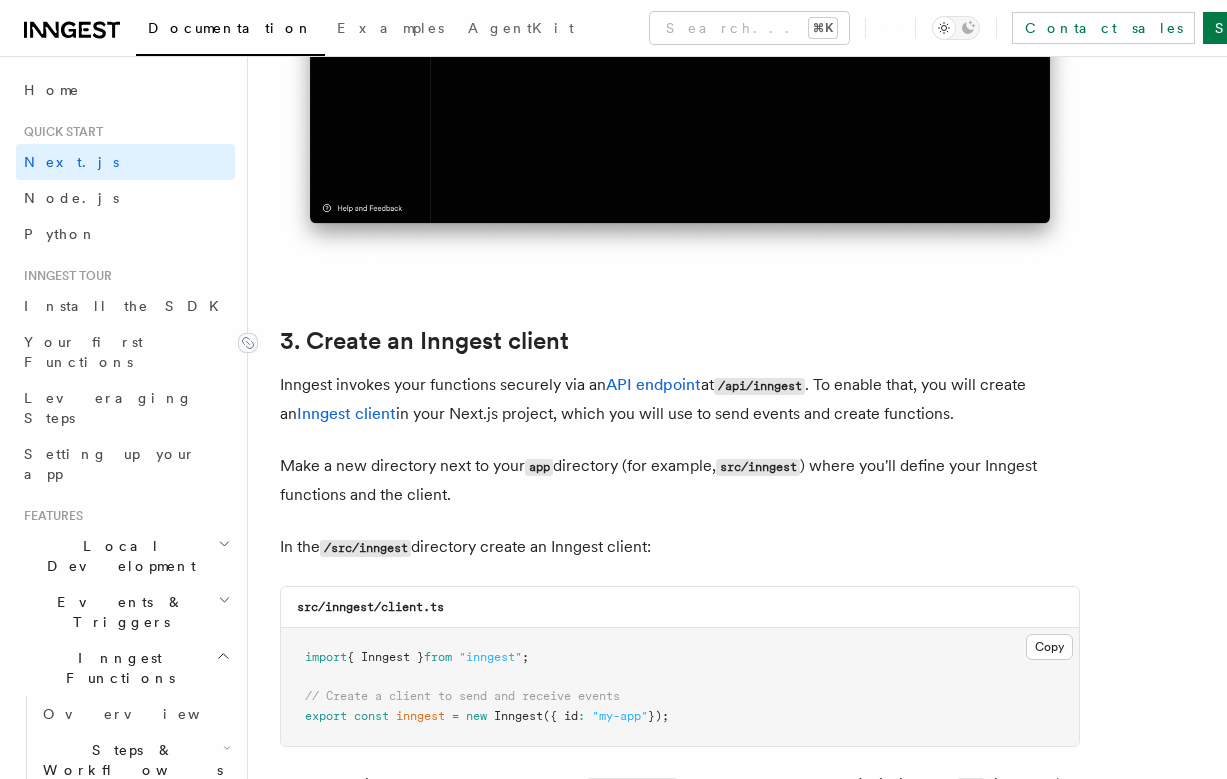scroll, scrollTop: 2611, scrollLeft: 0, axis: vertical 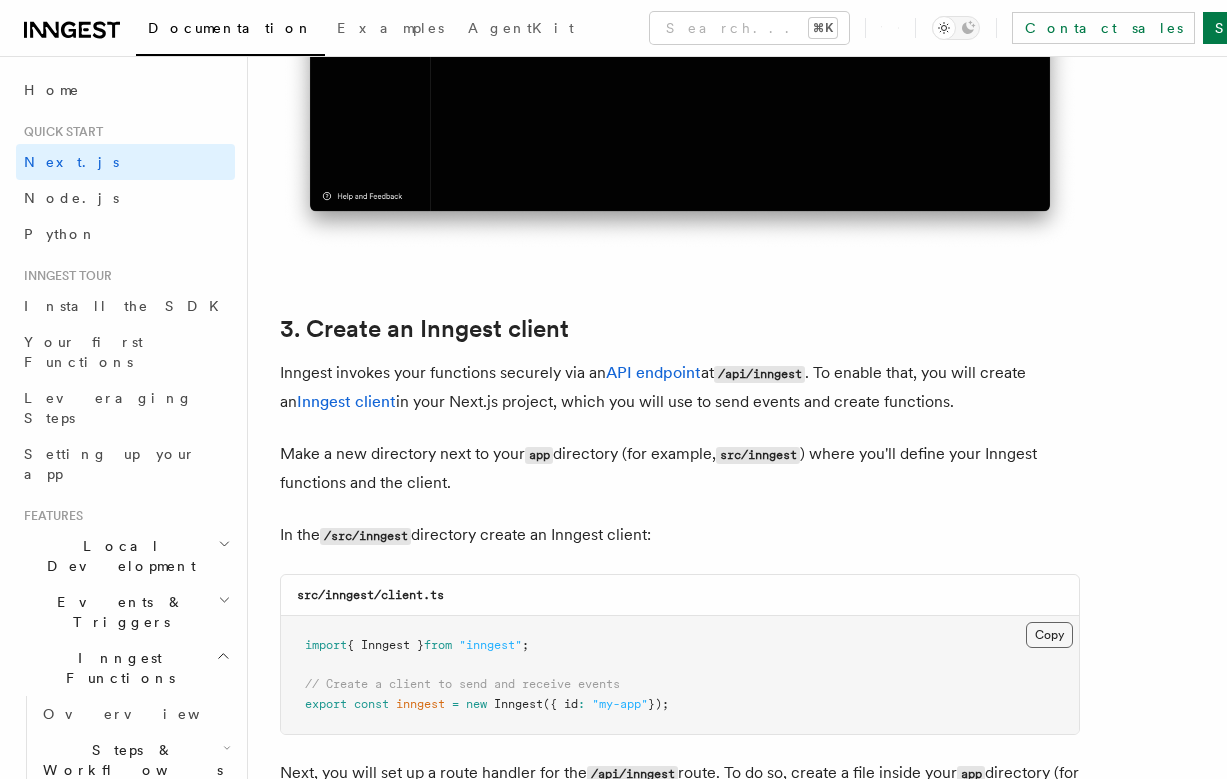 click on "Copy Copied" at bounding box center (1049, 635) 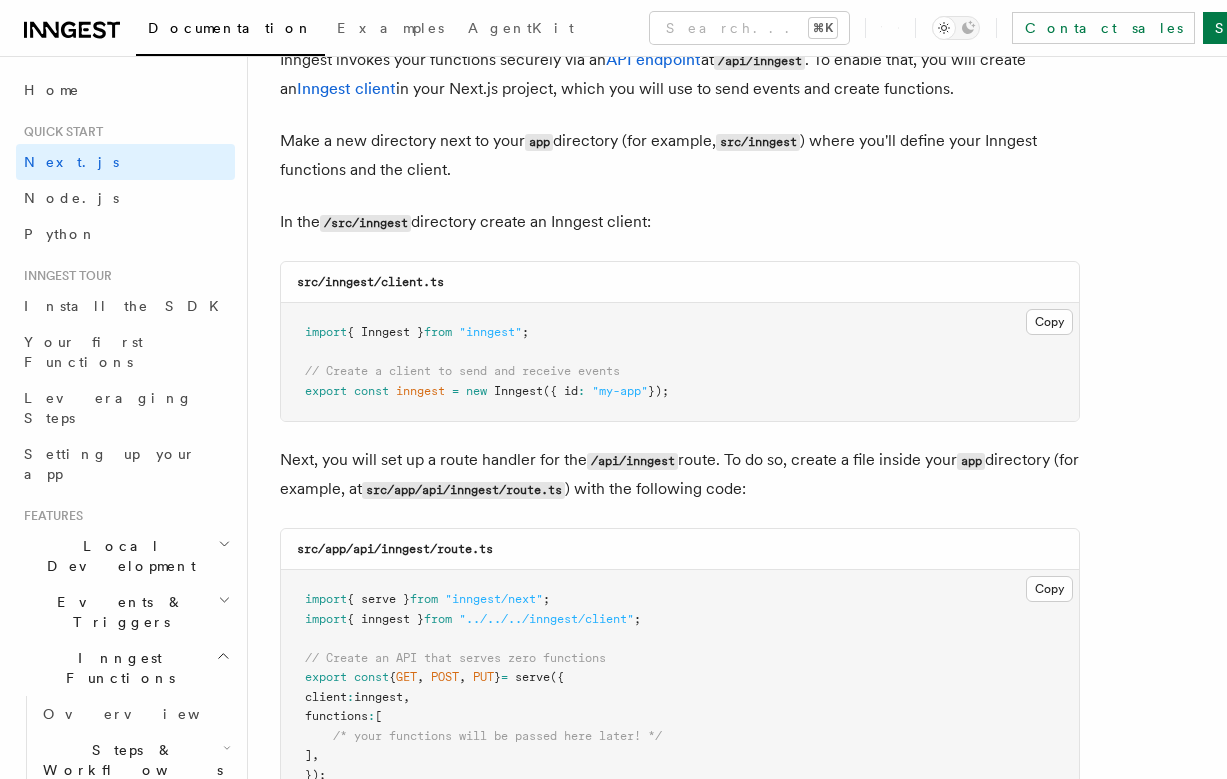 scroll, scrollTop: 3028, scrollLeft: 0, axis: vertical 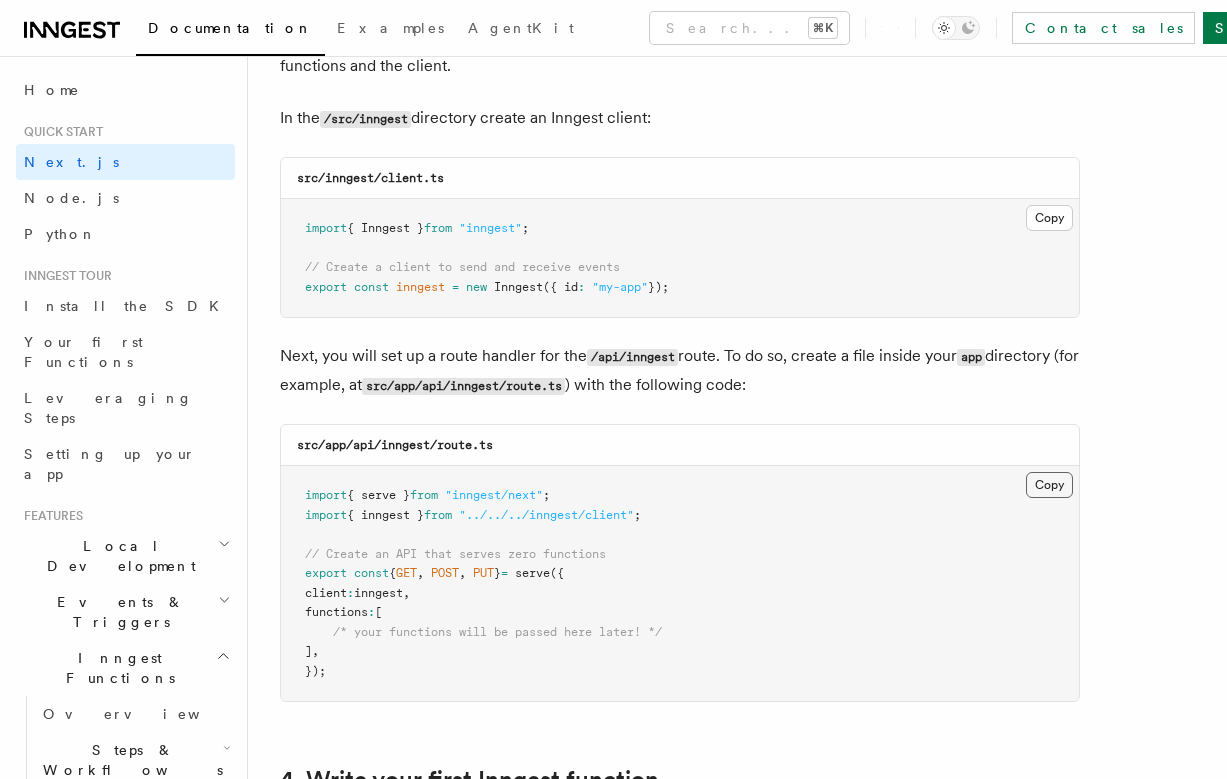 click on "Copy Copied" at bounding box center [1049, 485] 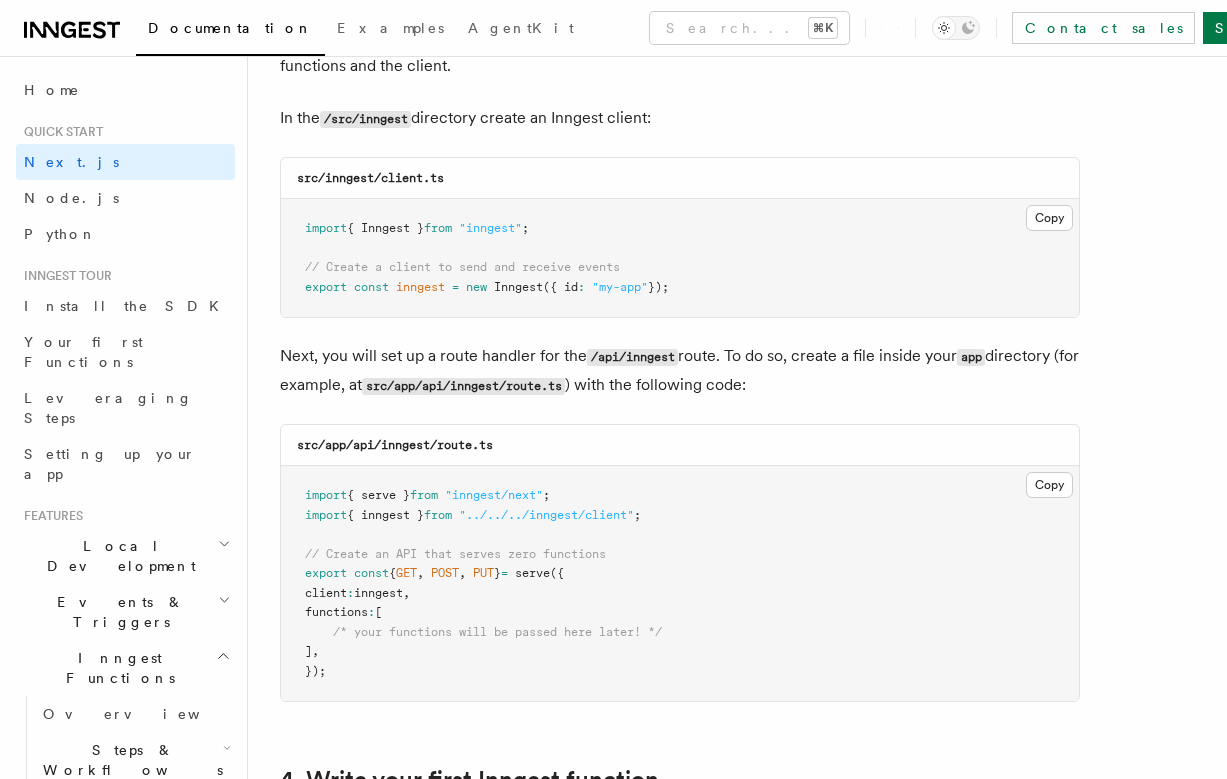 click on "Next, you will set up a route handler for the  /api/inngest  route. To do so, create a file inside your  app  directory (for example, at  src/app/api/inngest/route.ts ) with the following code:" at bounding box center (680, 371) 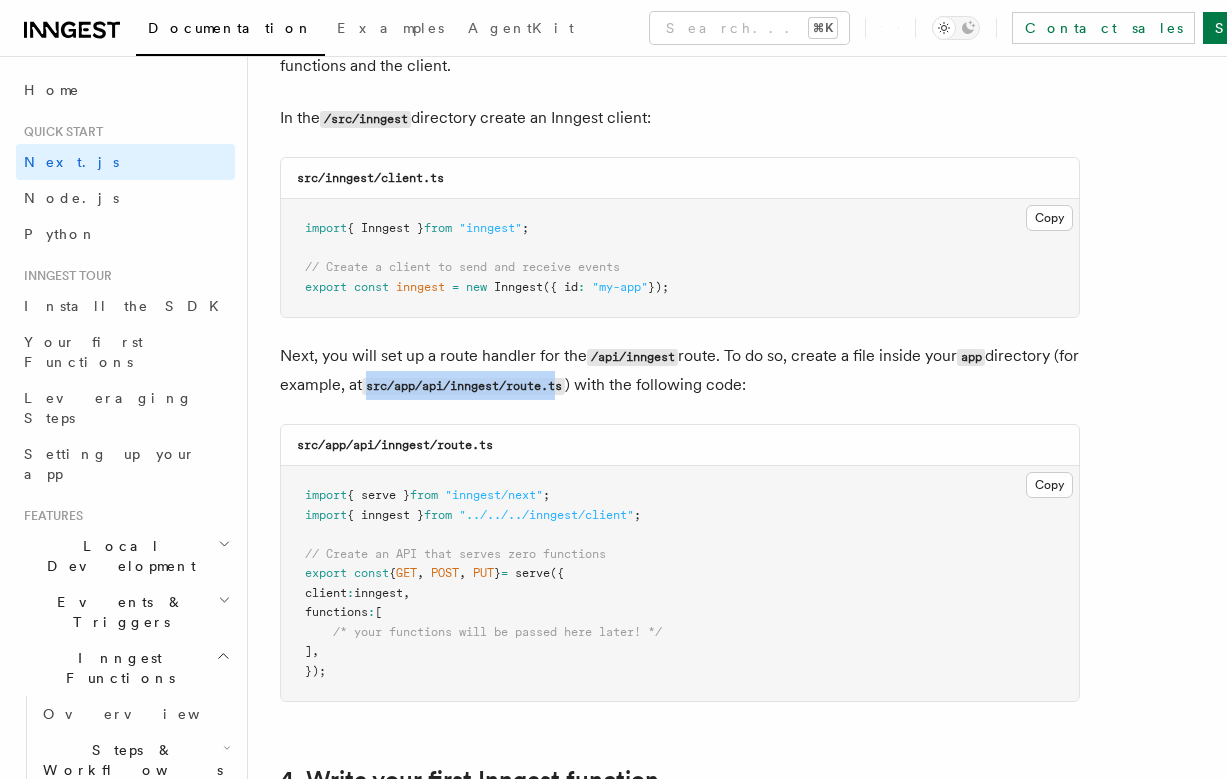 drag, startPoint x: 595, startPoint y: 361, endPoint x: 397, endPoint y: 364, distance: 198.02272 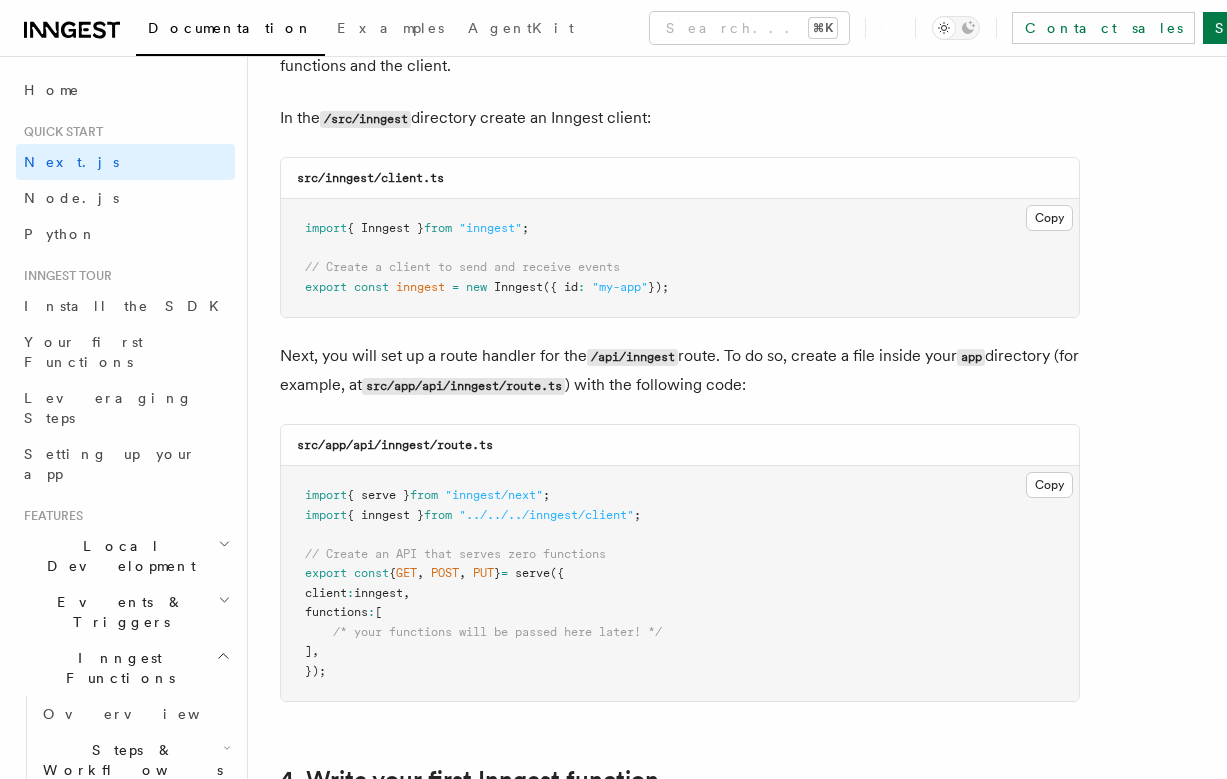 click on "src/app/api/inngest/route.ts" at bounding box center (463, 386) 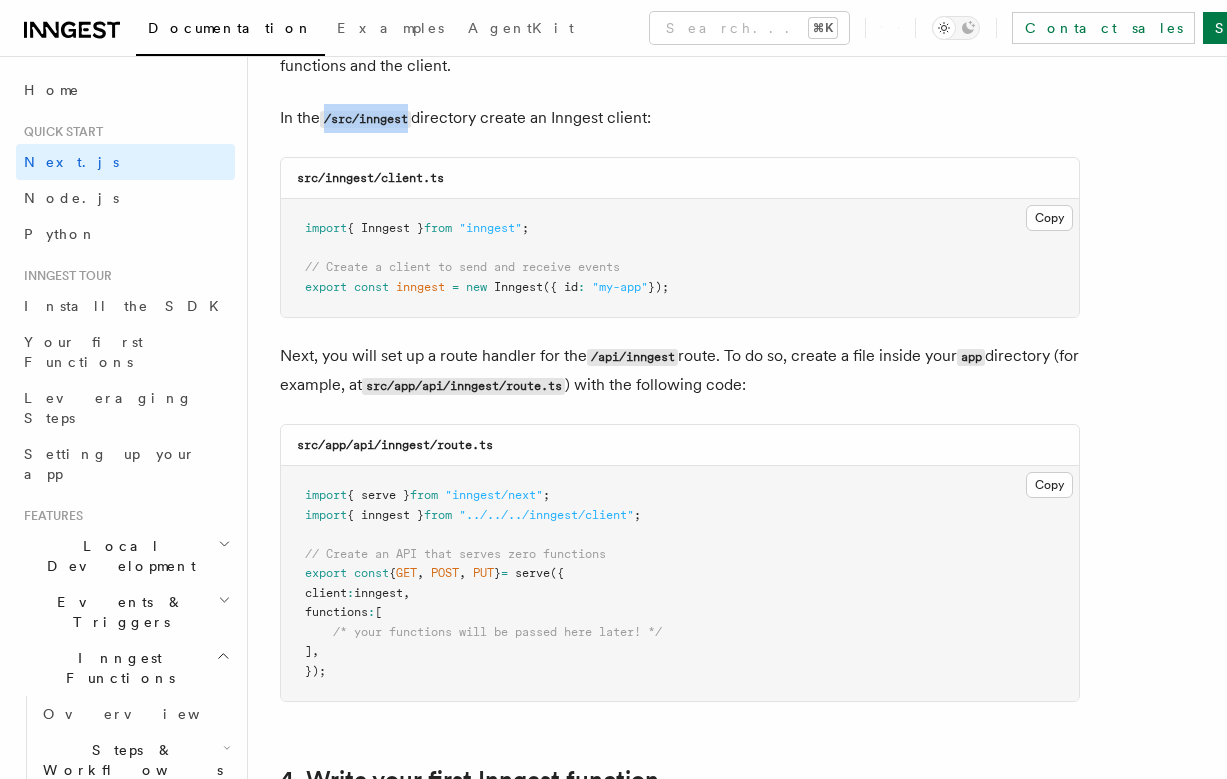 drag, startPoint x: 416, startPoint y: 96, endPoint x: 325, endPoint y: 99, distance: 91.04944 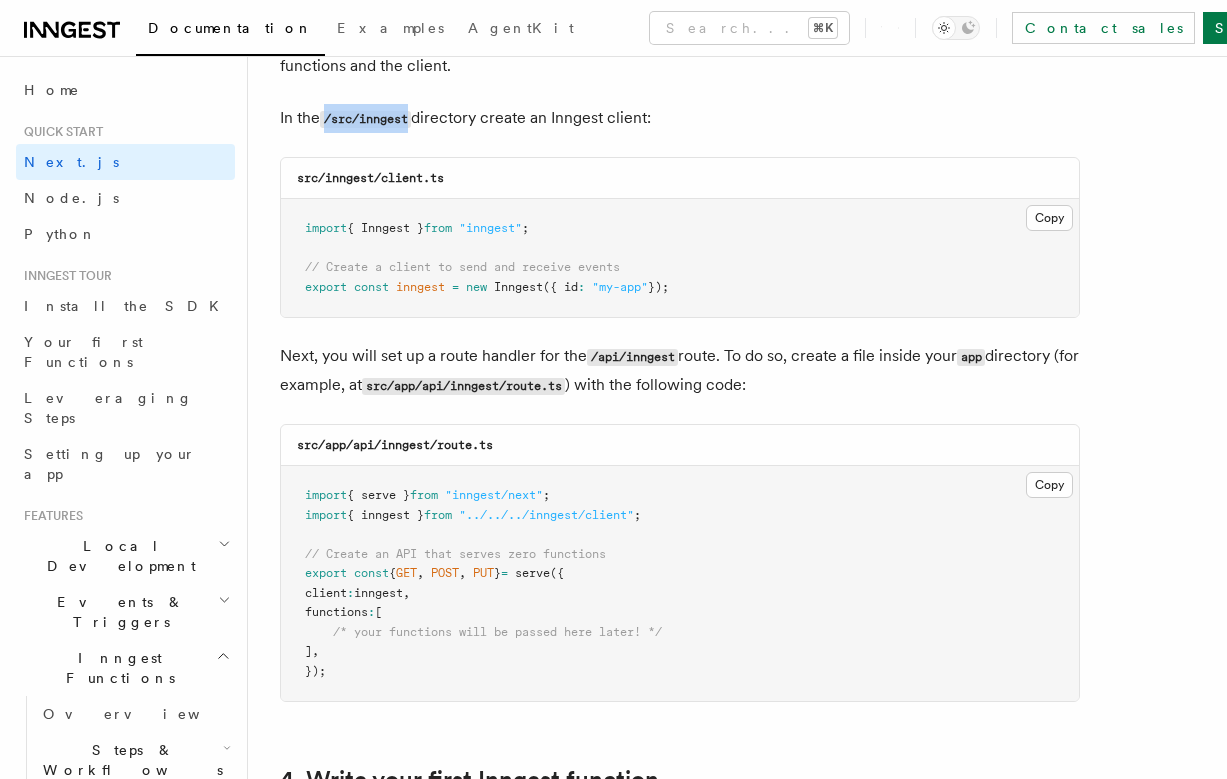 copy on "/src/inngest" 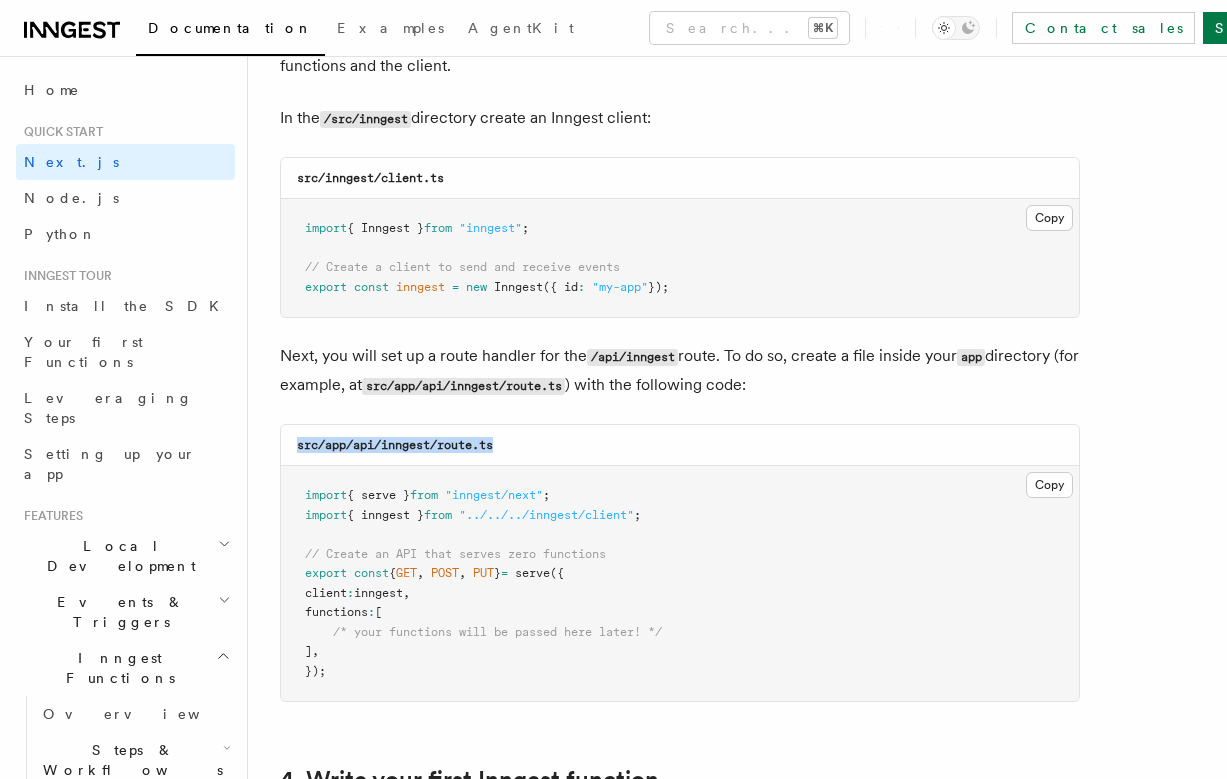 drag, startPoint x: 475, startPoint y: 428, endPoint x: 292, endPoint y: 426, distance: 183.01093 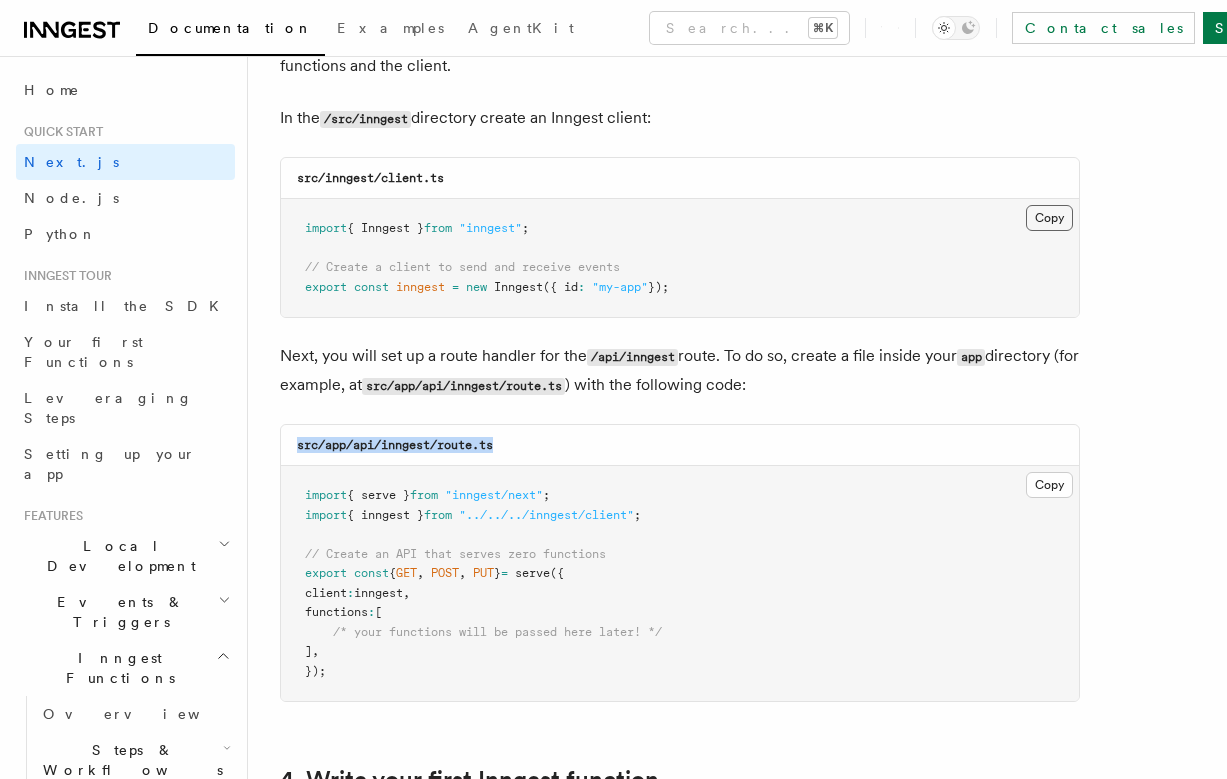 click on "Copy Copied" at bounding box center (1049, 218) 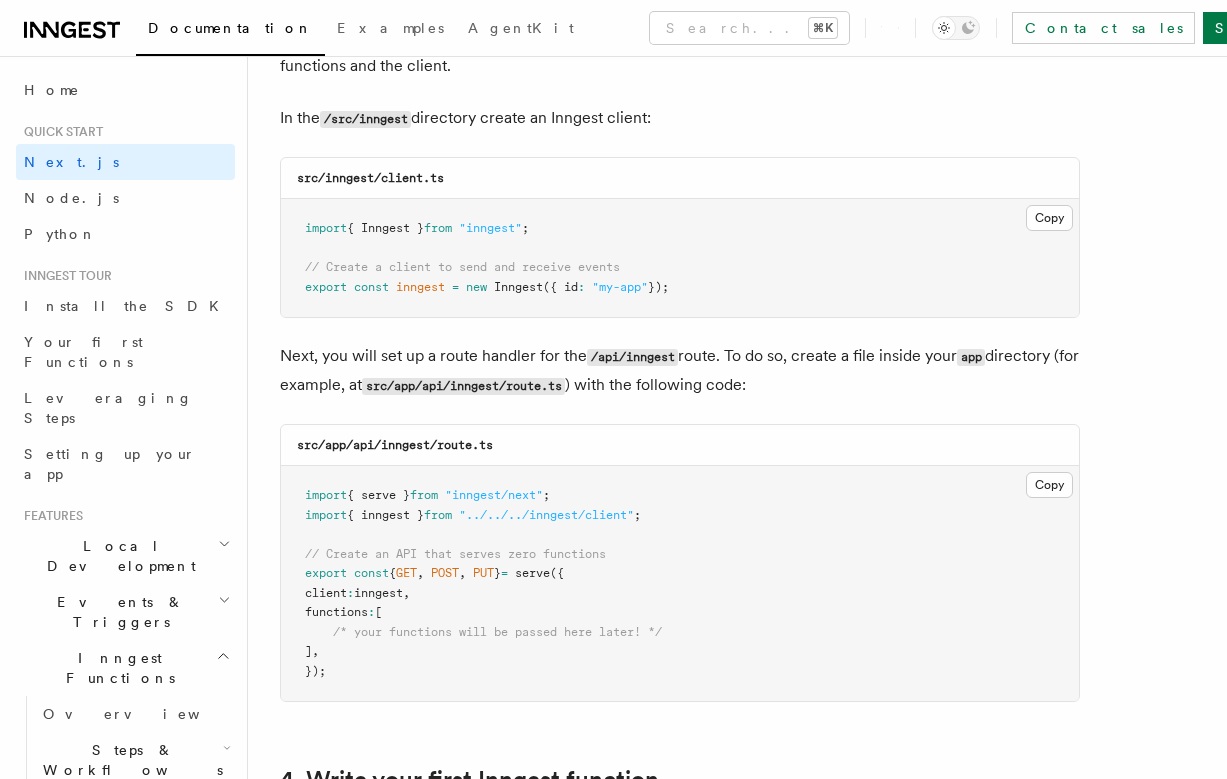 click on "src/app/api/inngest/route.ts" at bounding box center (680, 445) 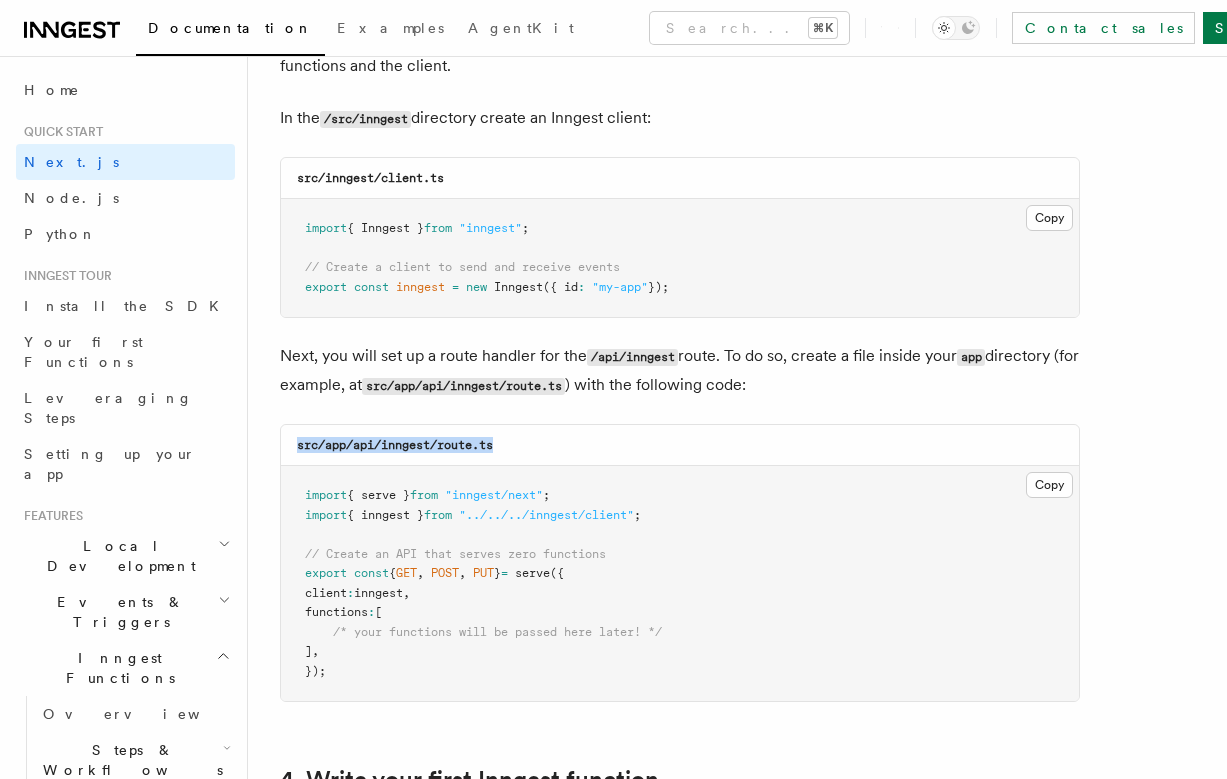 drag, startPoint x: 506, startPoint y: 421, endPoint x: 297, endPoint y: 415, distance: 209.0861 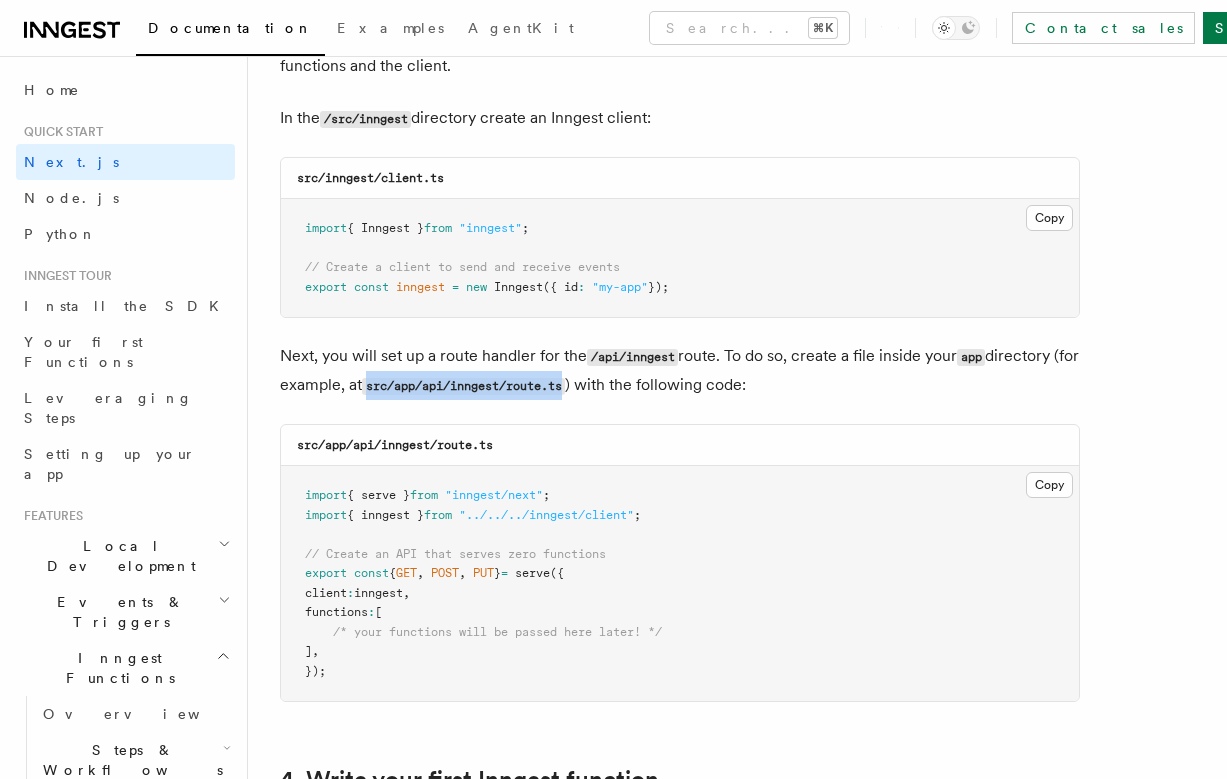drag, startPoint x: 597, startPoint y: 361, endPoint x: 399, endPoint y: 365, distance: 198.0404 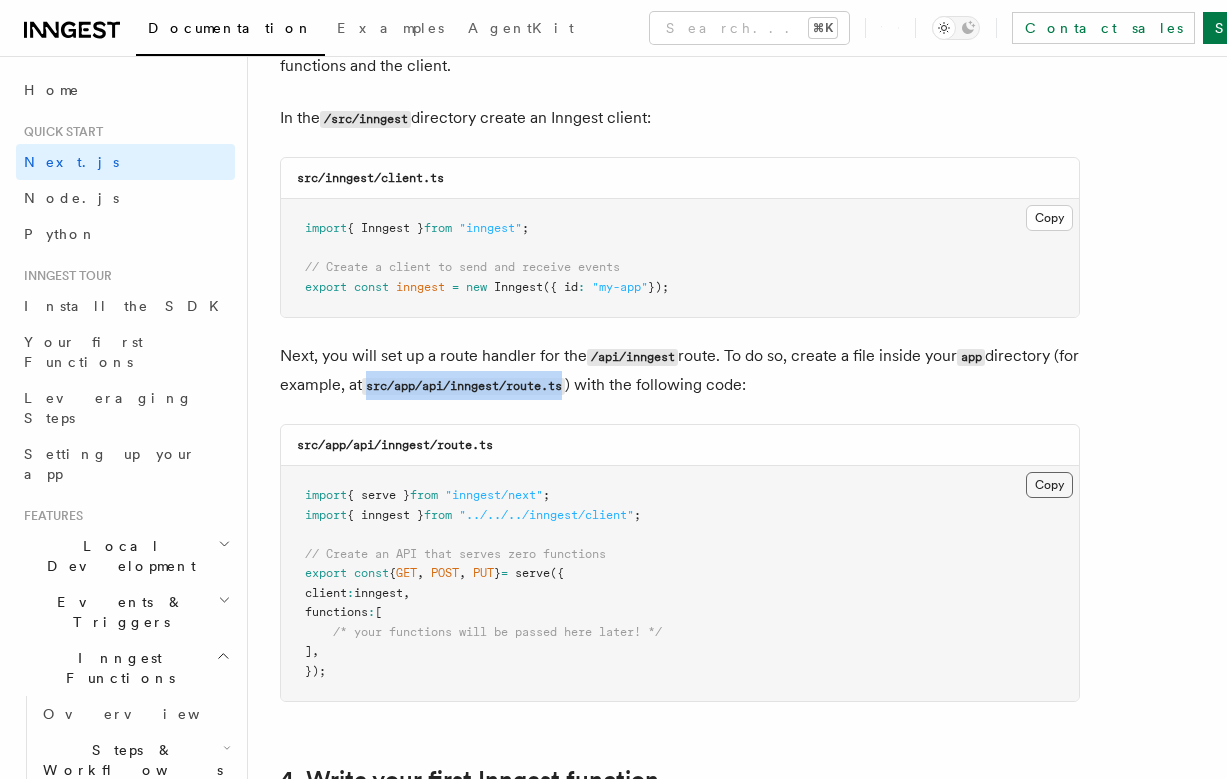 click on "Copy Copied" at bounding box center [1049, 485] 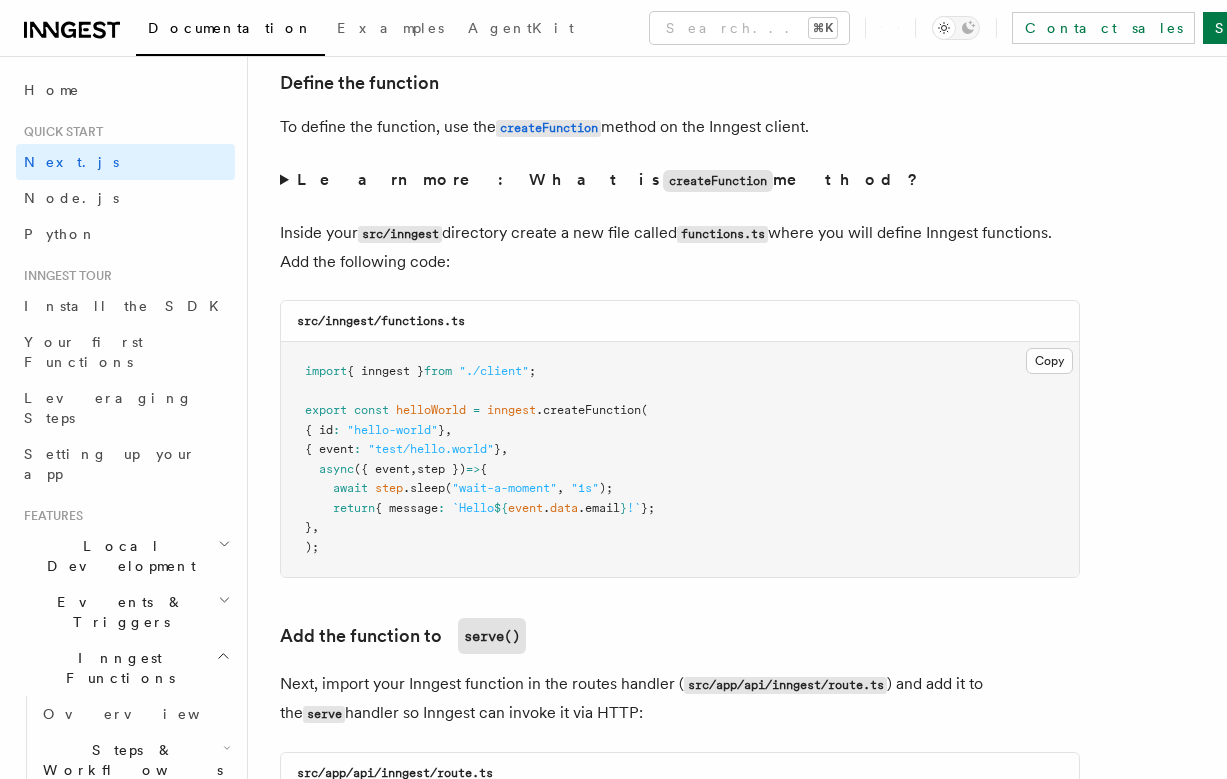 scroll, scrollTop: 3969, scrollLeft: 0, axis: vertical 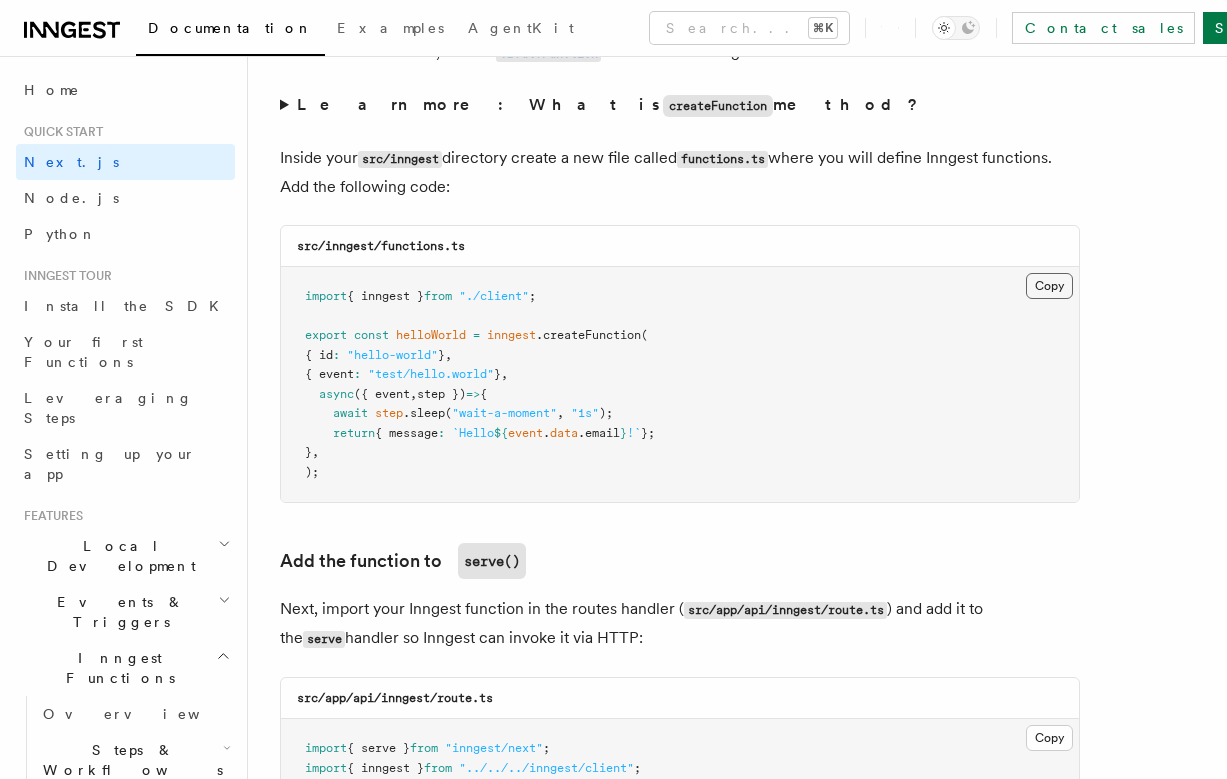 click on "Copy Copied" at bounding box center [1049, 286] 